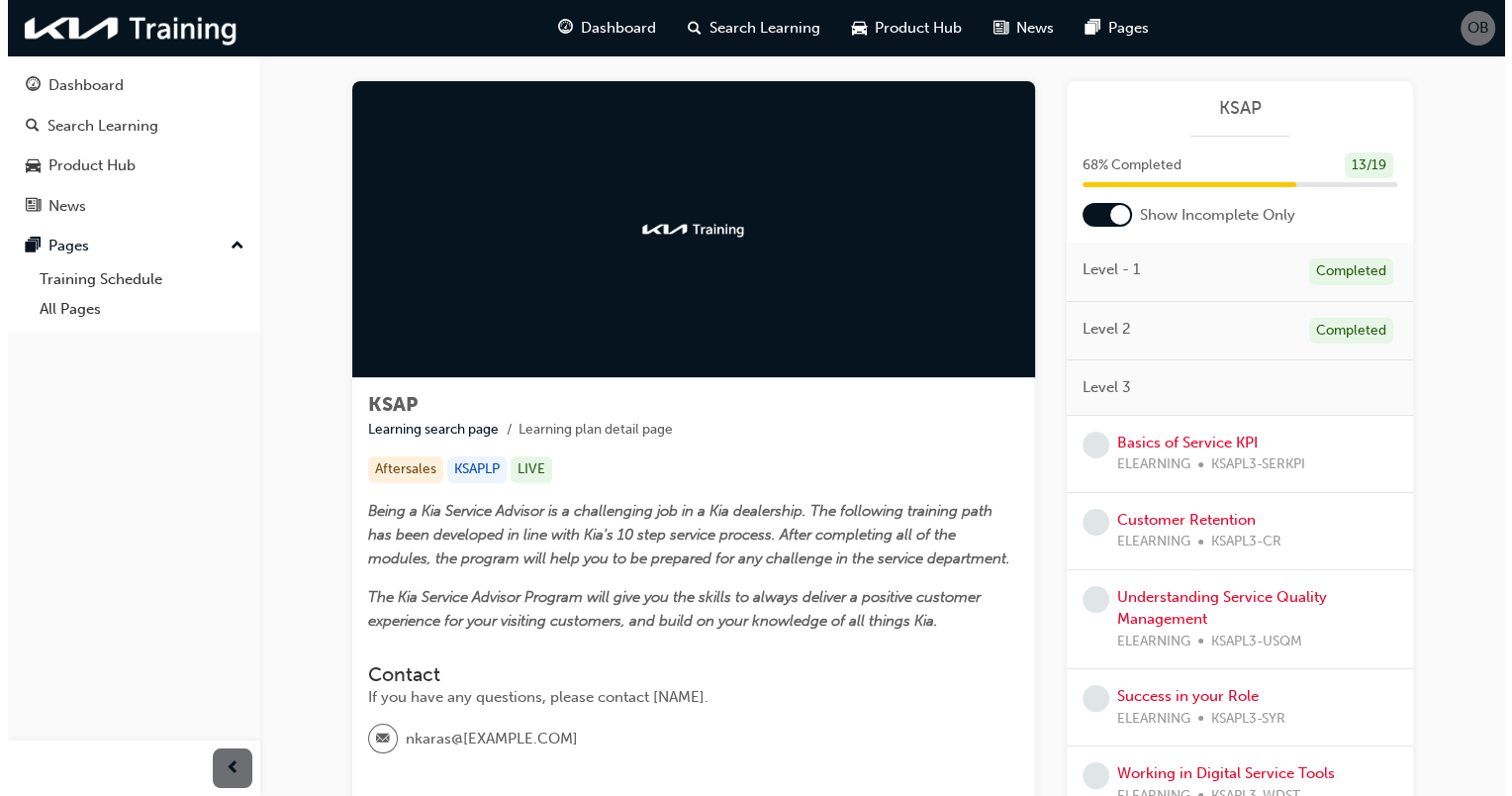 scroll, scrollTop: 0, scrollLeft: 0, axis: both 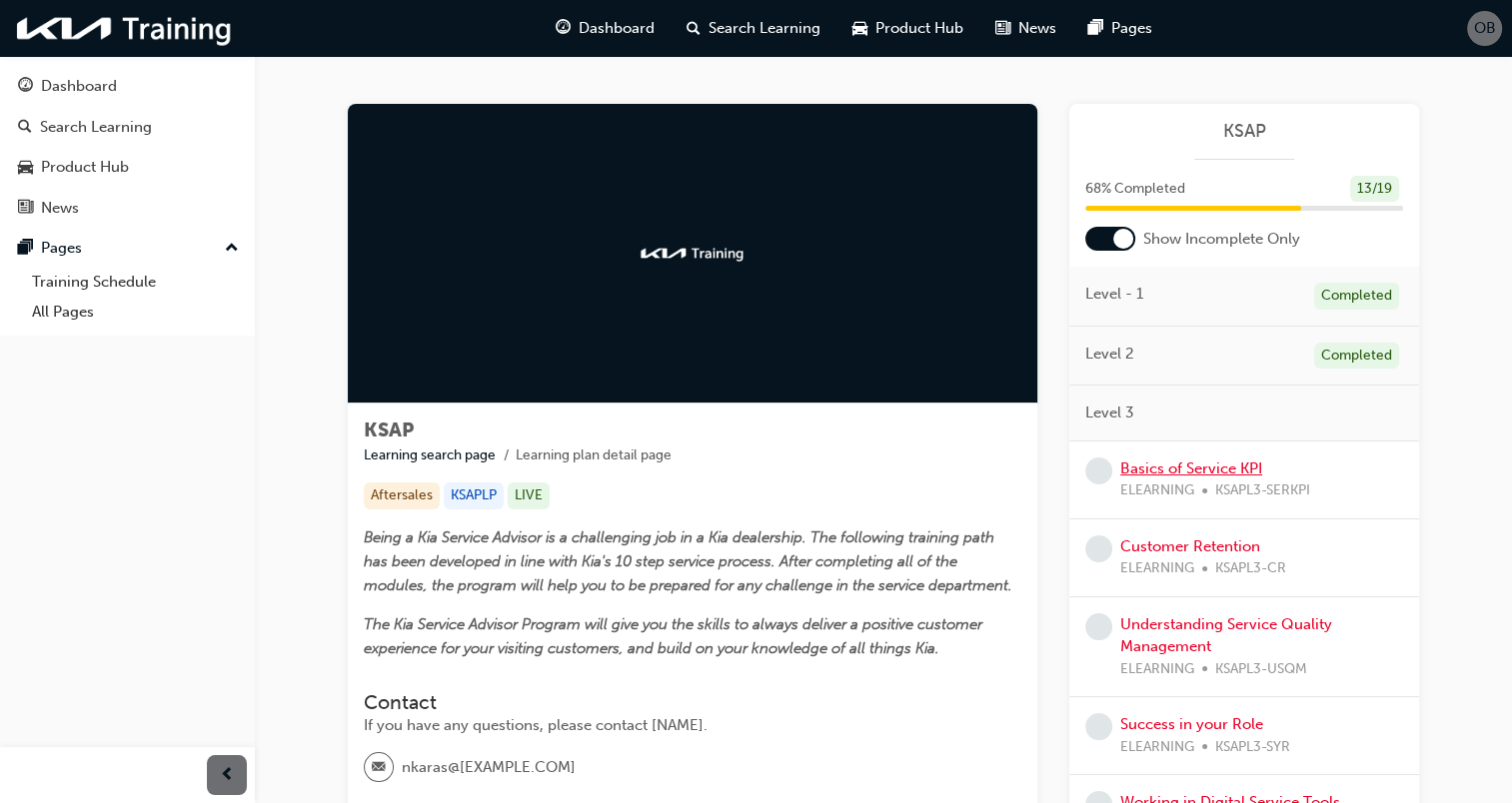 click on "Basics of Service KPI" at bounding box center [1191, 468] 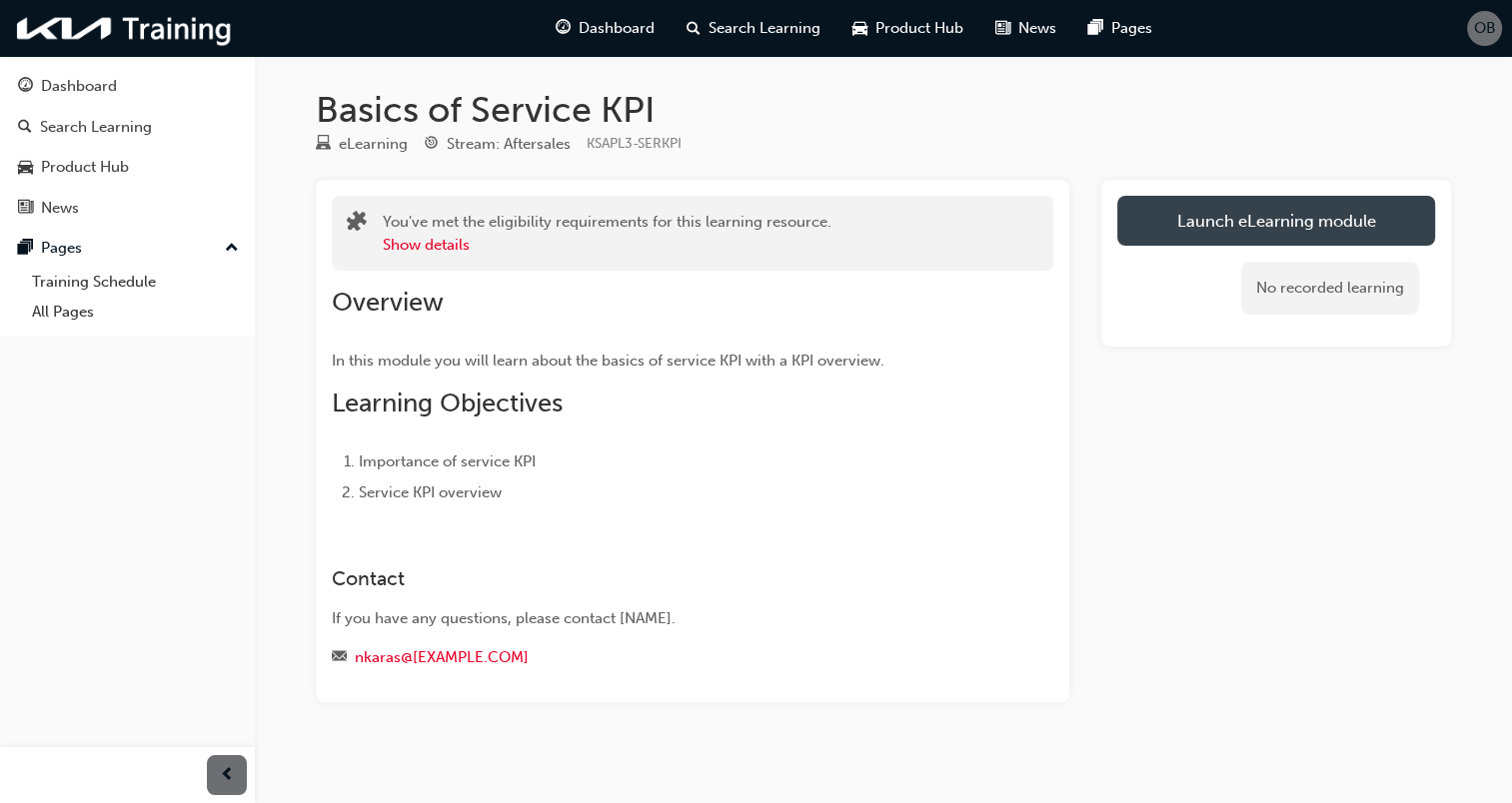 click on "Launch eLearning module" at bounding box center [1276, 221] 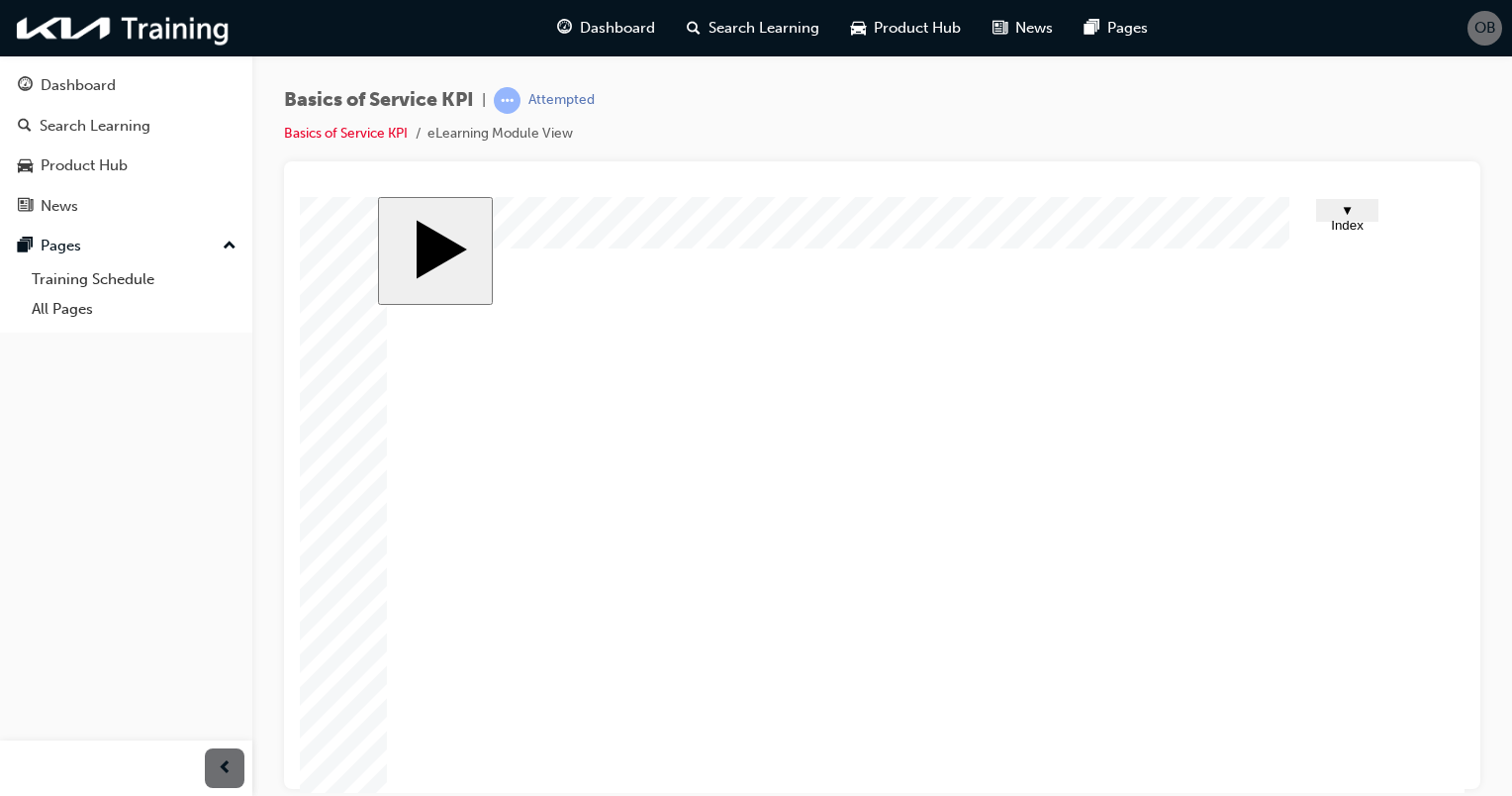 scroll, scrollTop: 116, scrollLeft: 0, axis: vertical 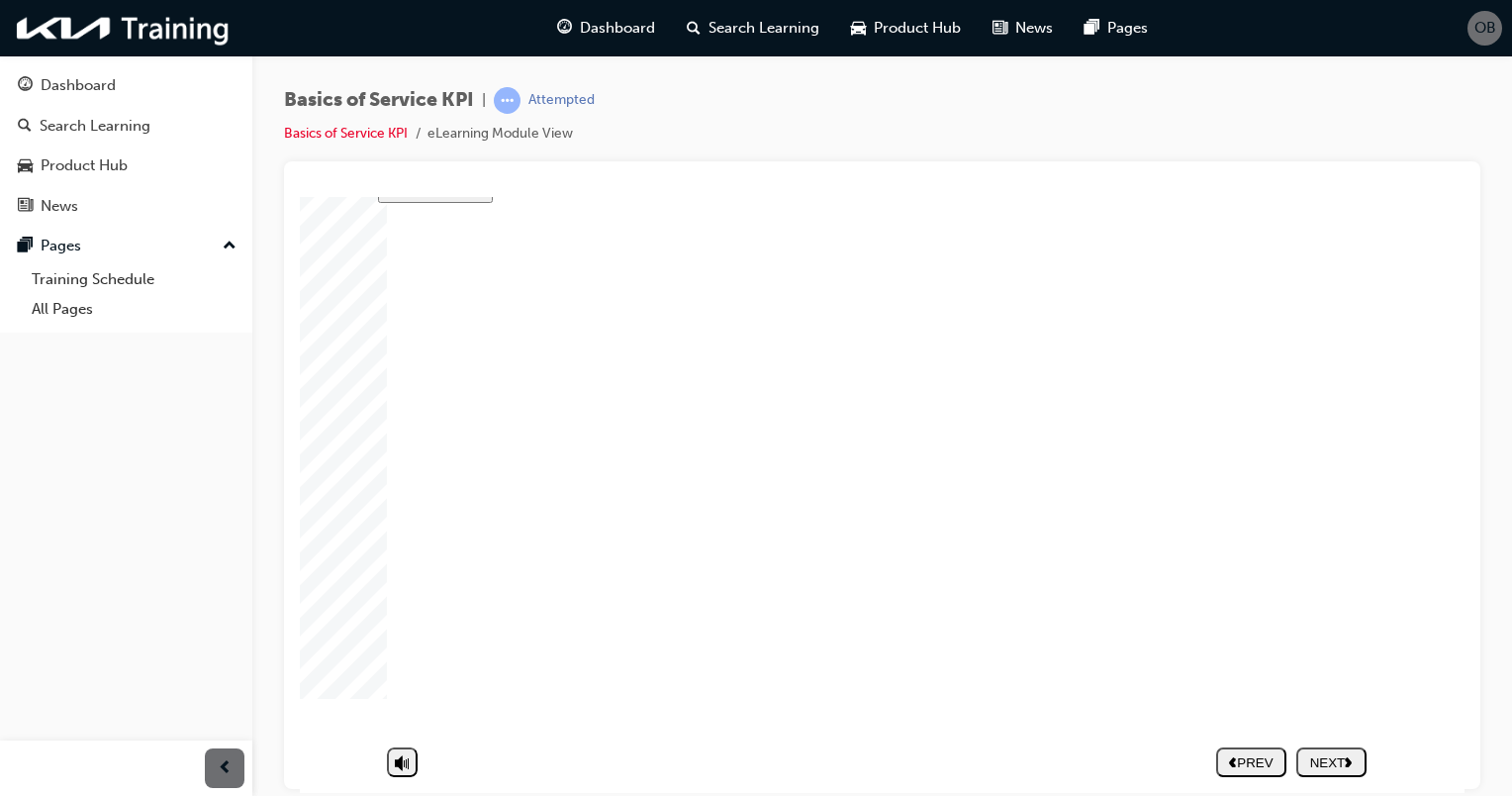 click on "PREV NEXT
SUBMIT" at bounding box center [1291, 761] 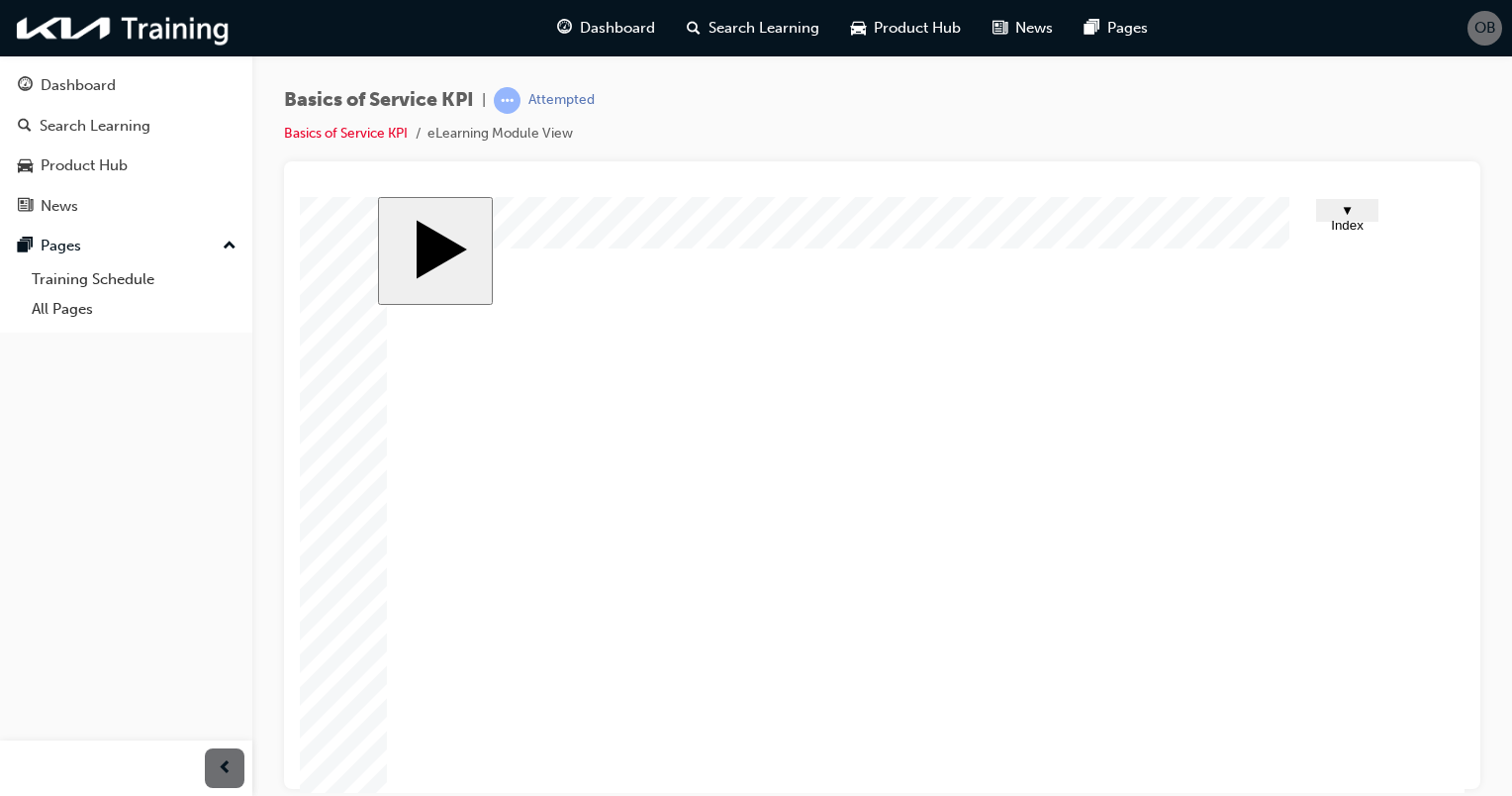 scroll, scrollTop: 116, scrollLeft: 0, axis: vertical 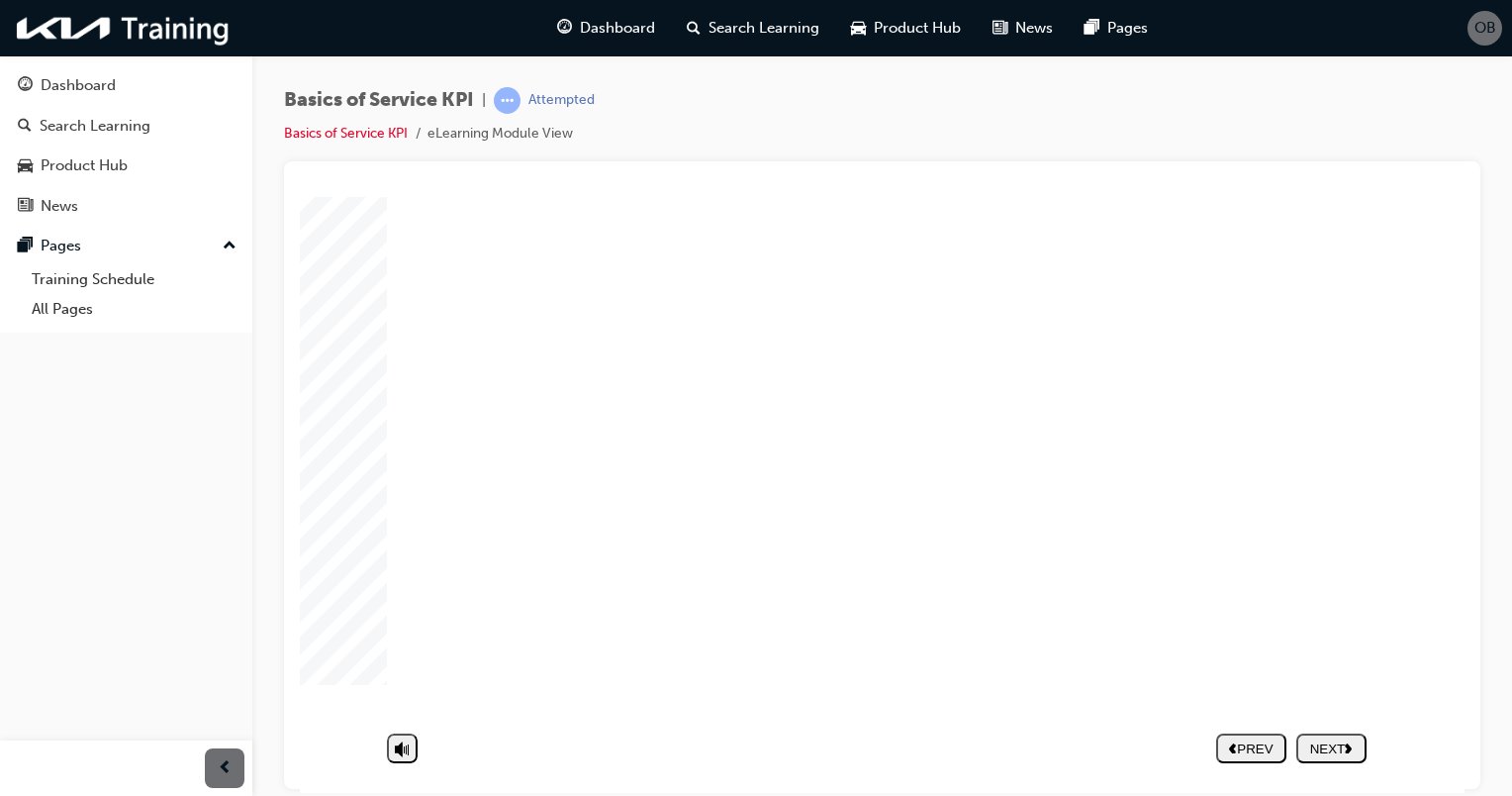click on "NEXT" at bounding box center (1331, 747) 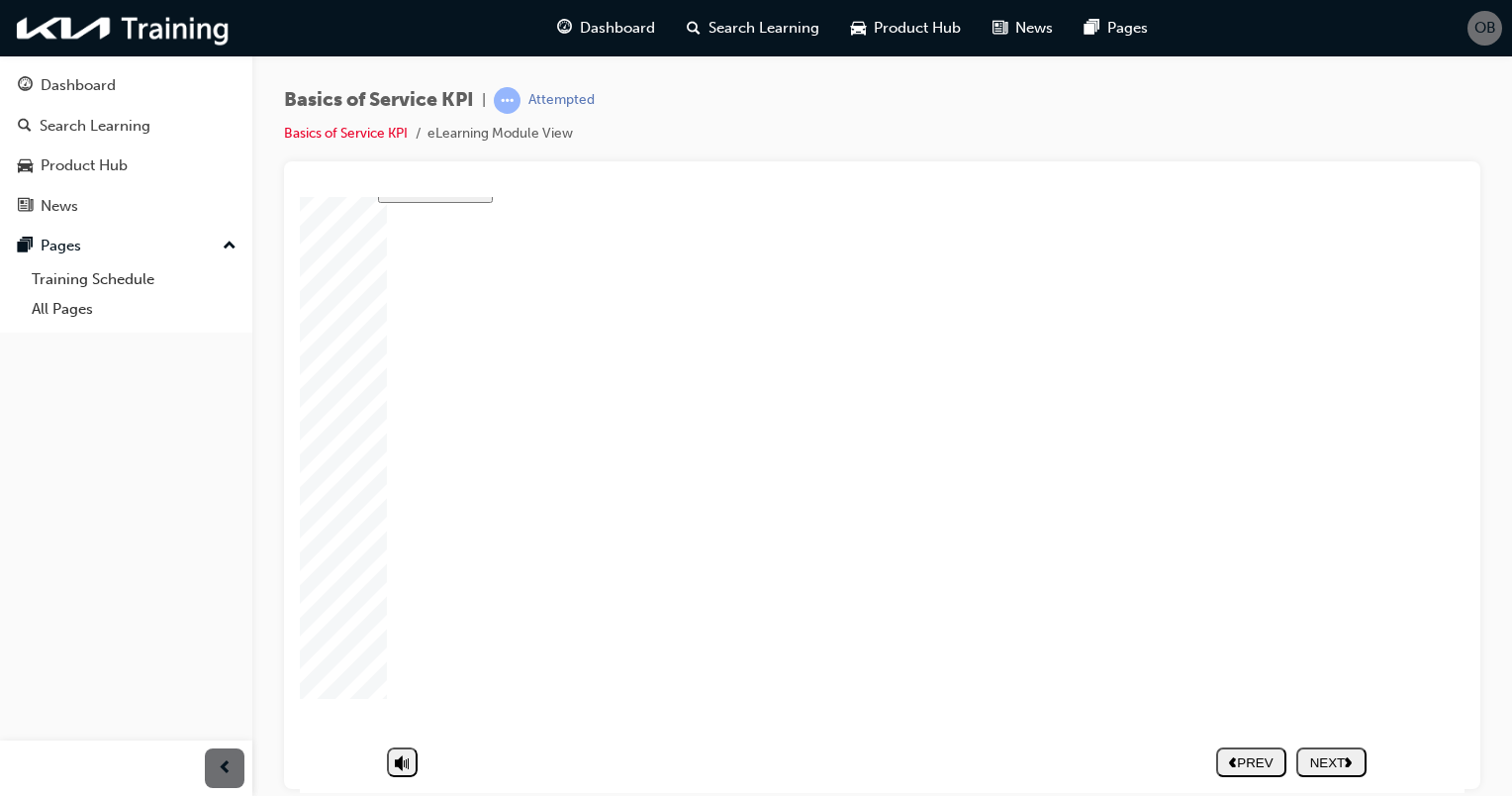 click on "NEXT" at bounding box center (1331, 761) 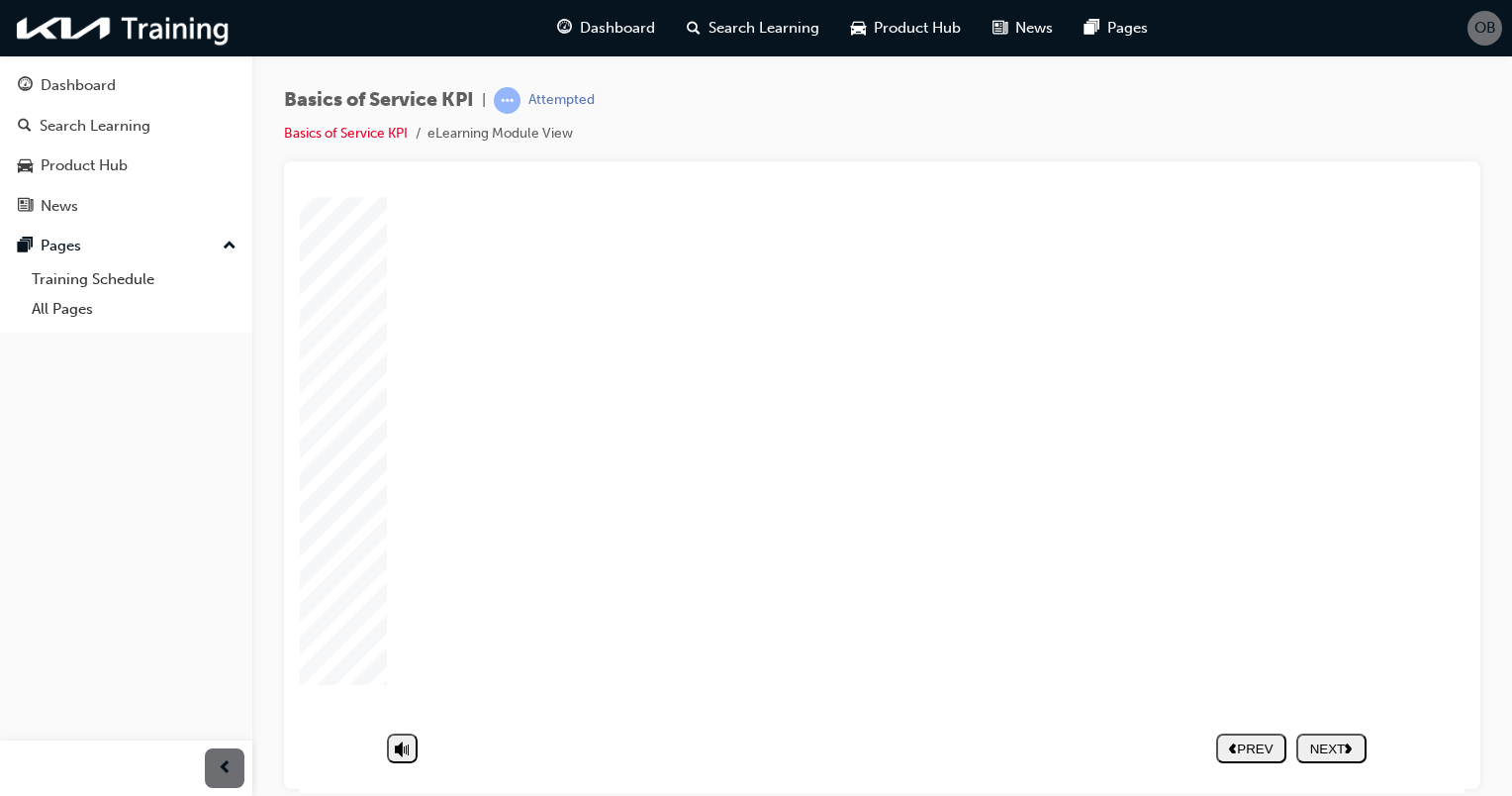 click 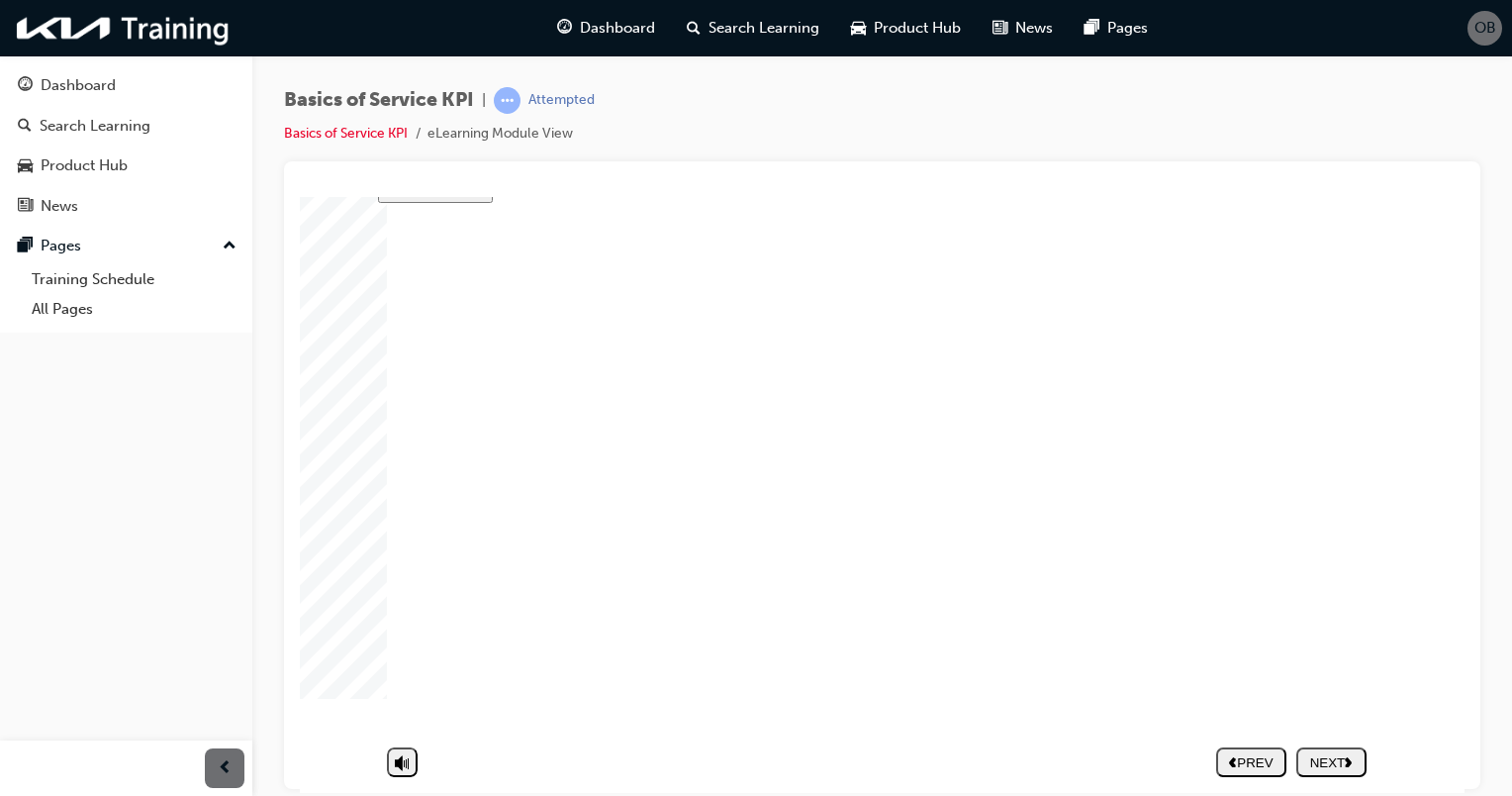 click 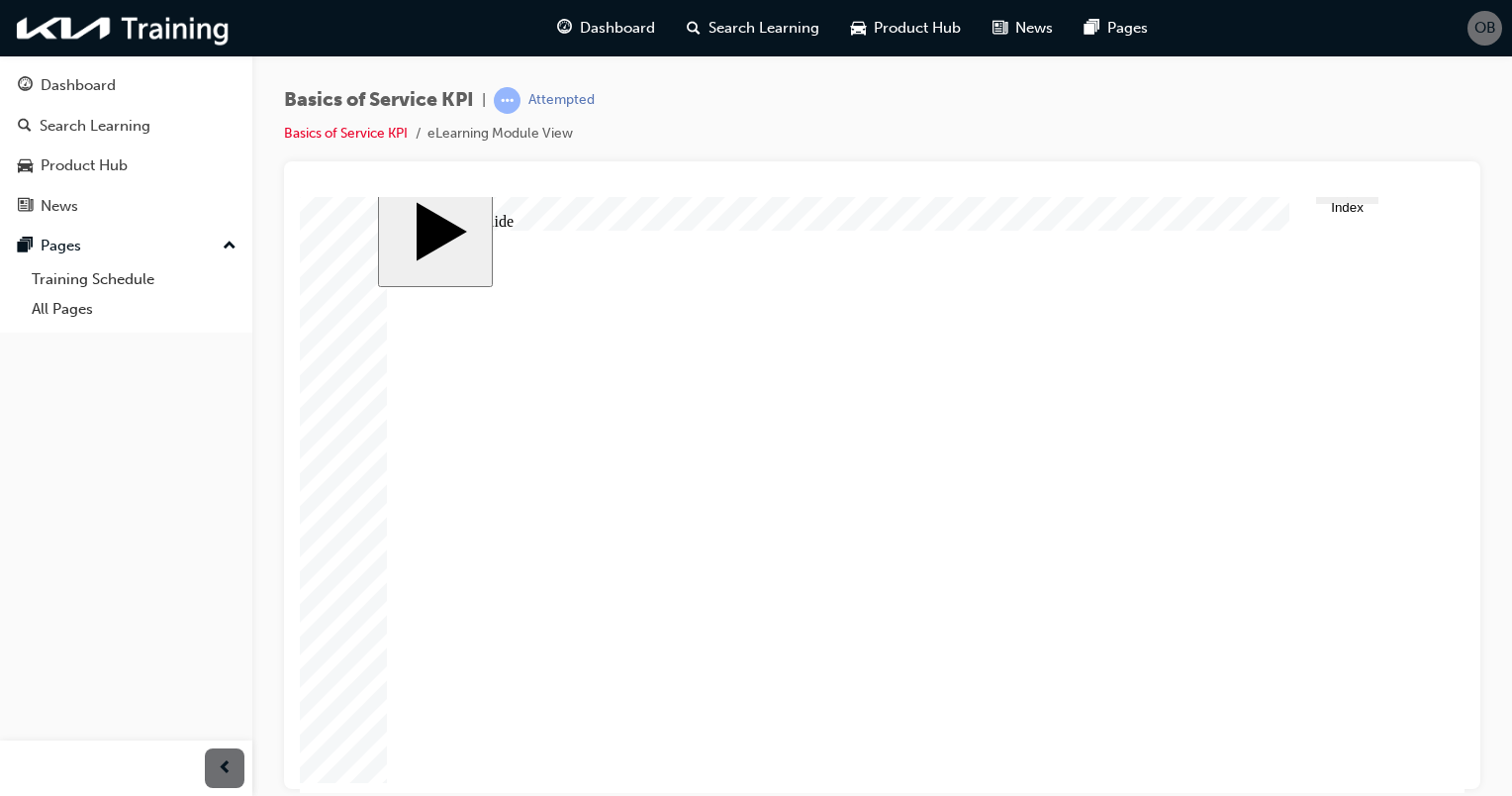 scroll, scrollTop: 116, scrollLeft: 0, axis: vertical 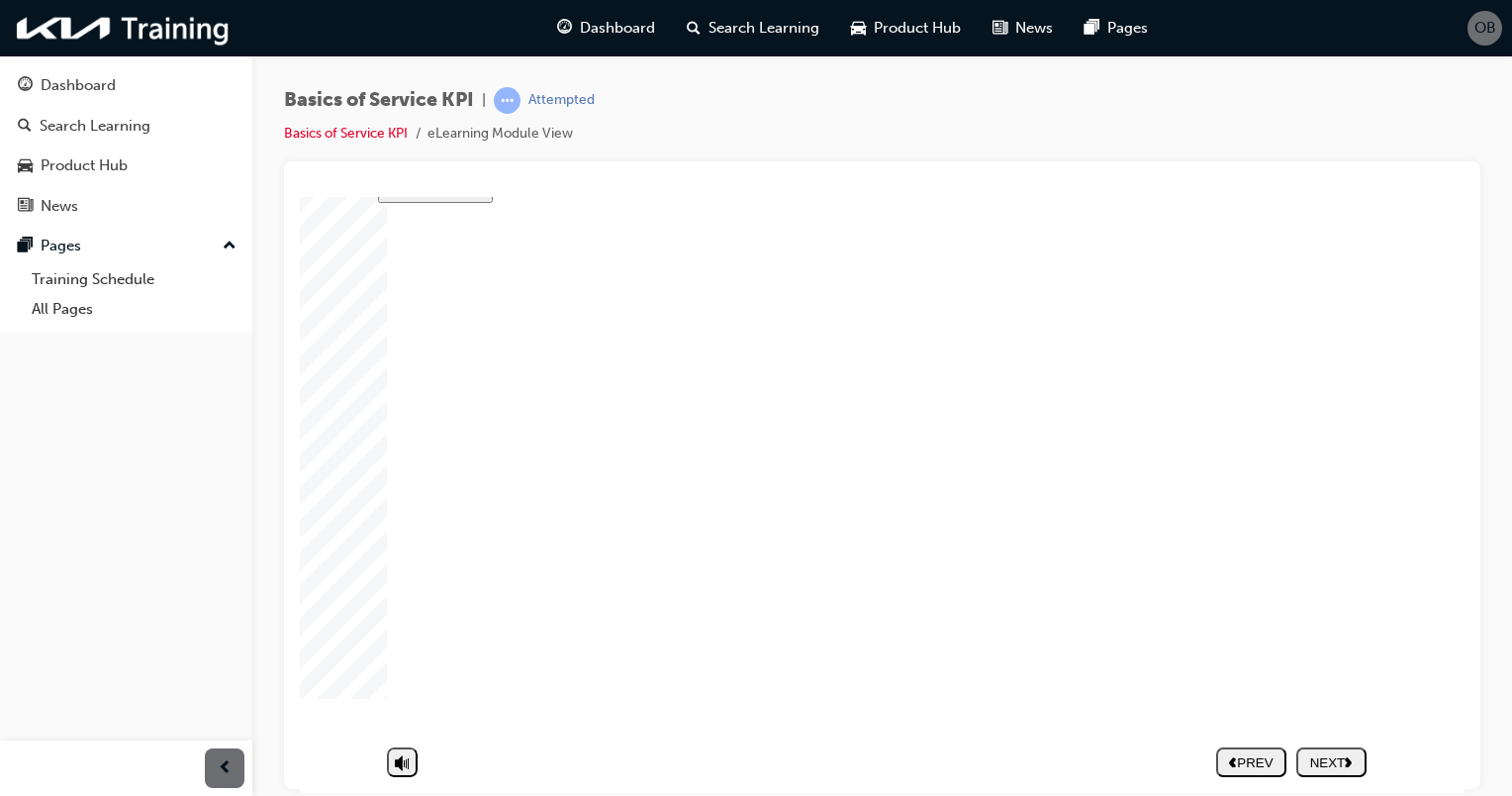 click 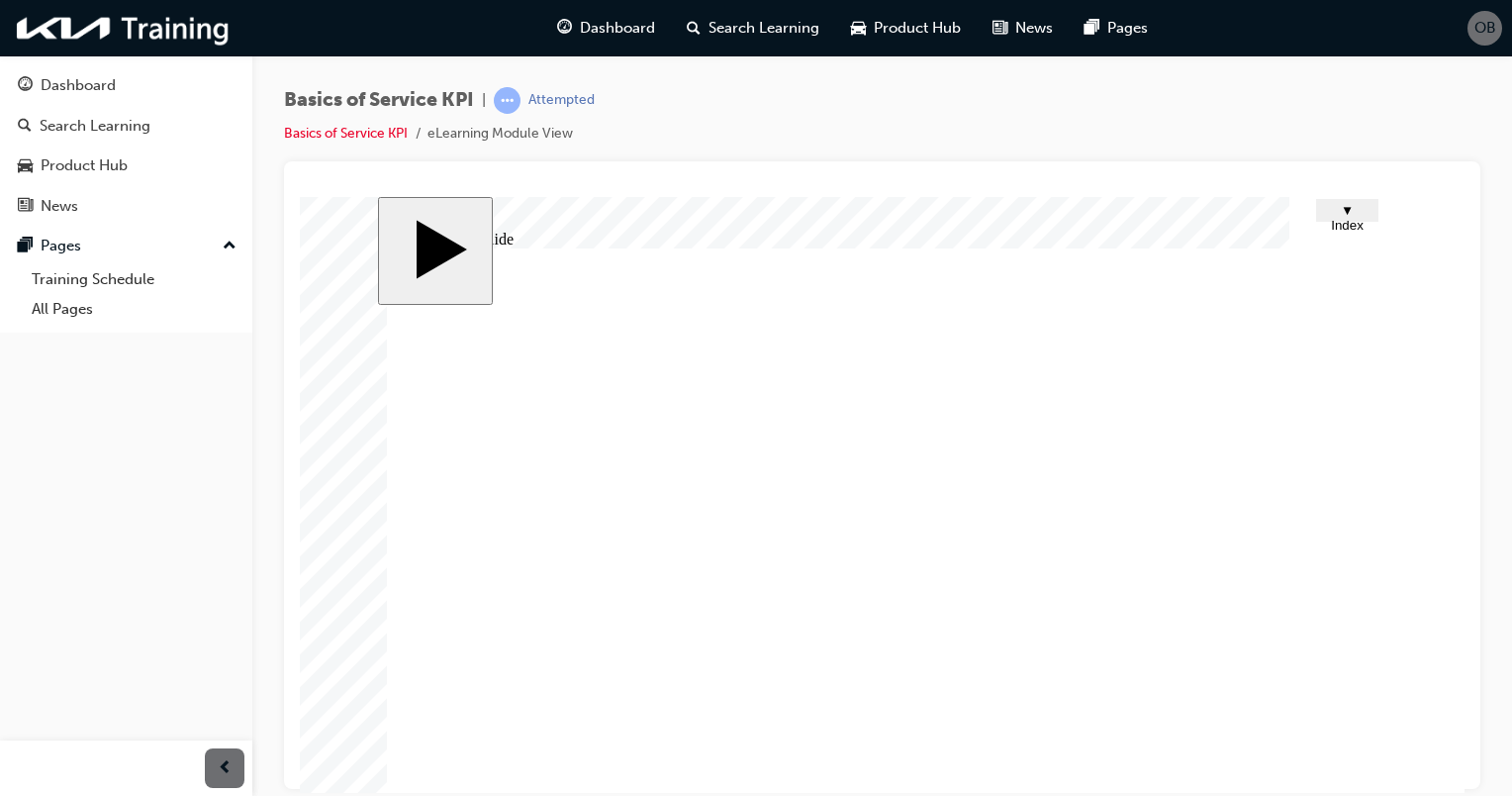 click 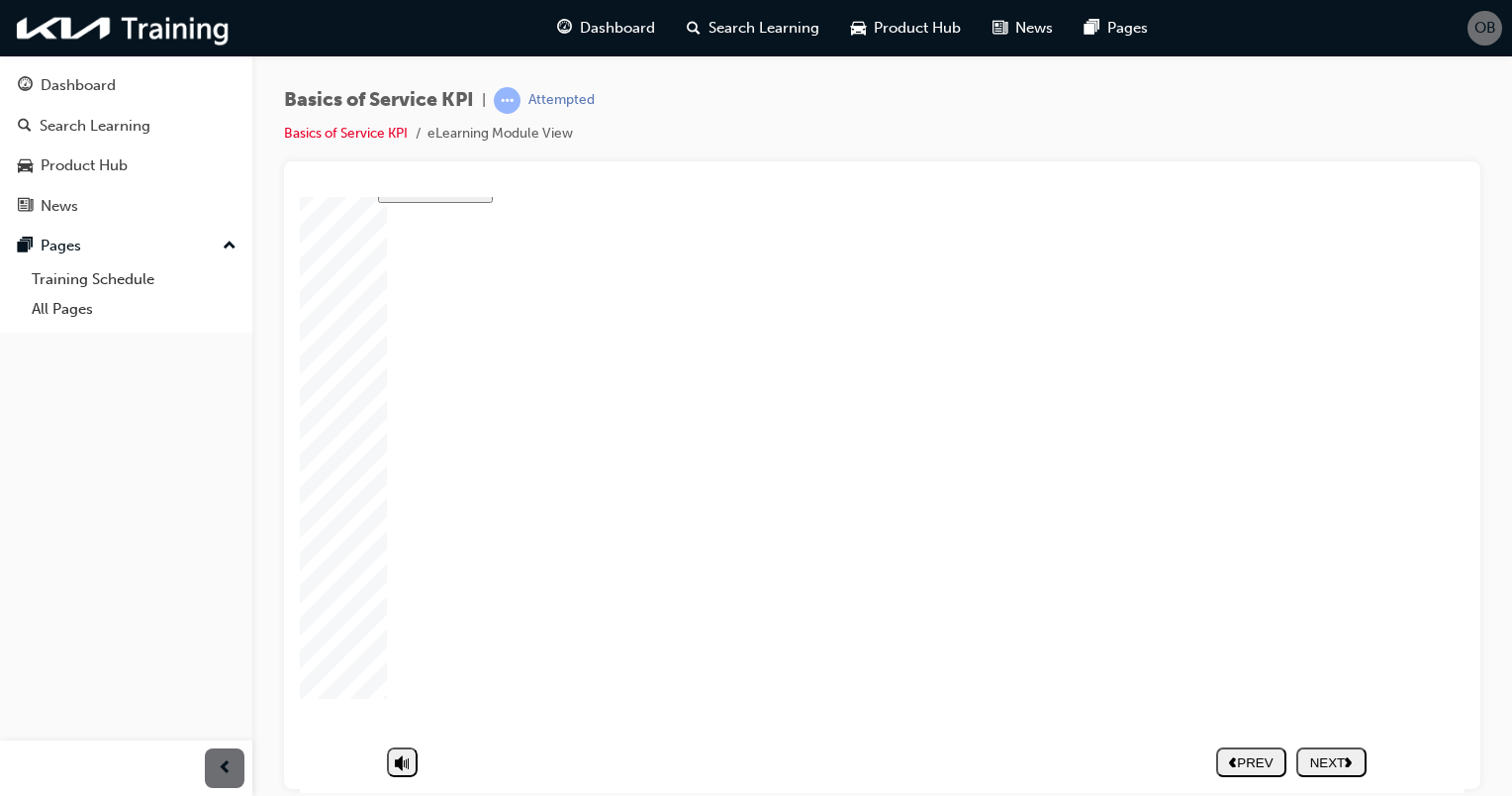 click 